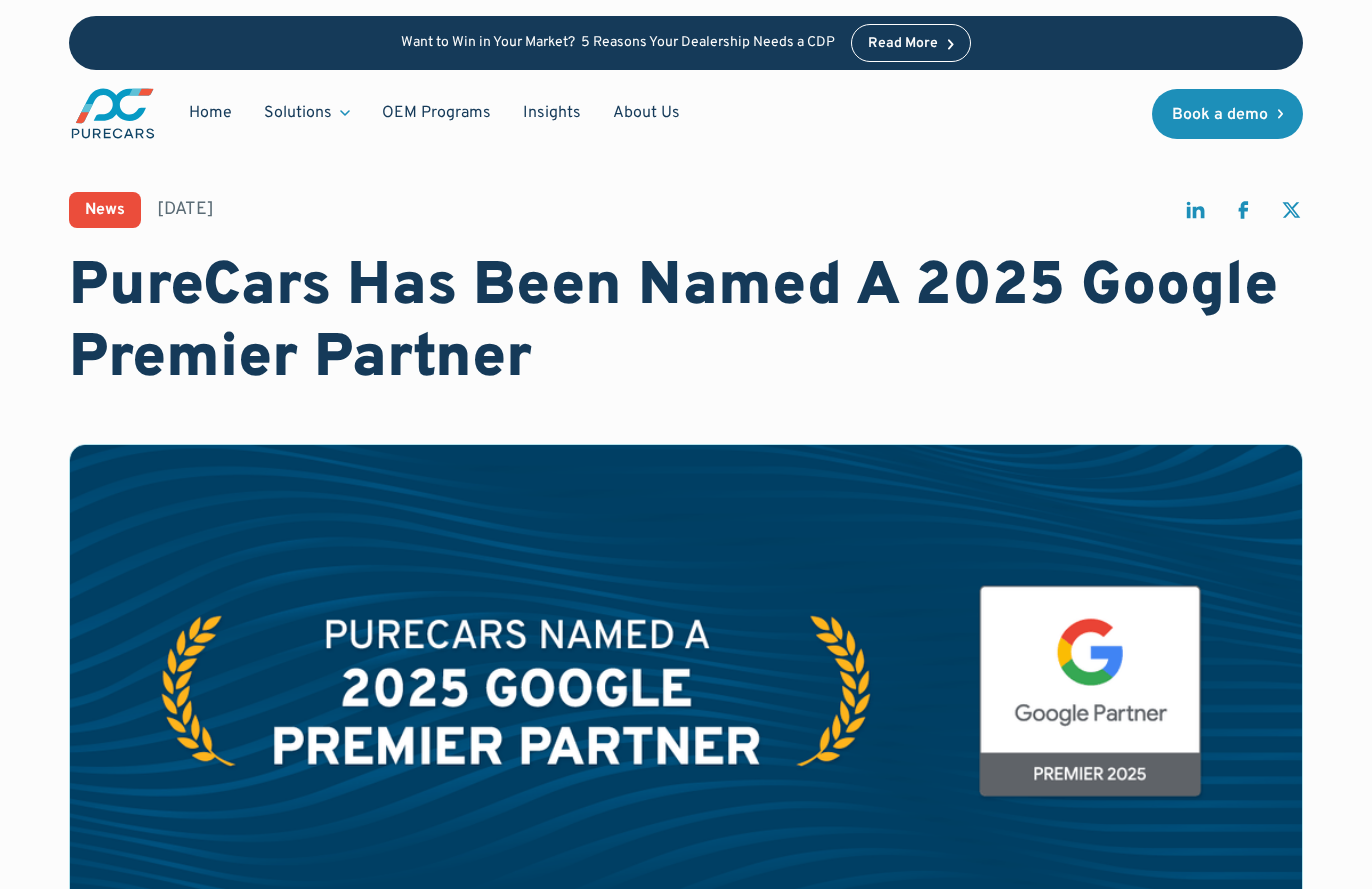 scroll, scrollTop: 0, scrollLeft: 0, axis: both 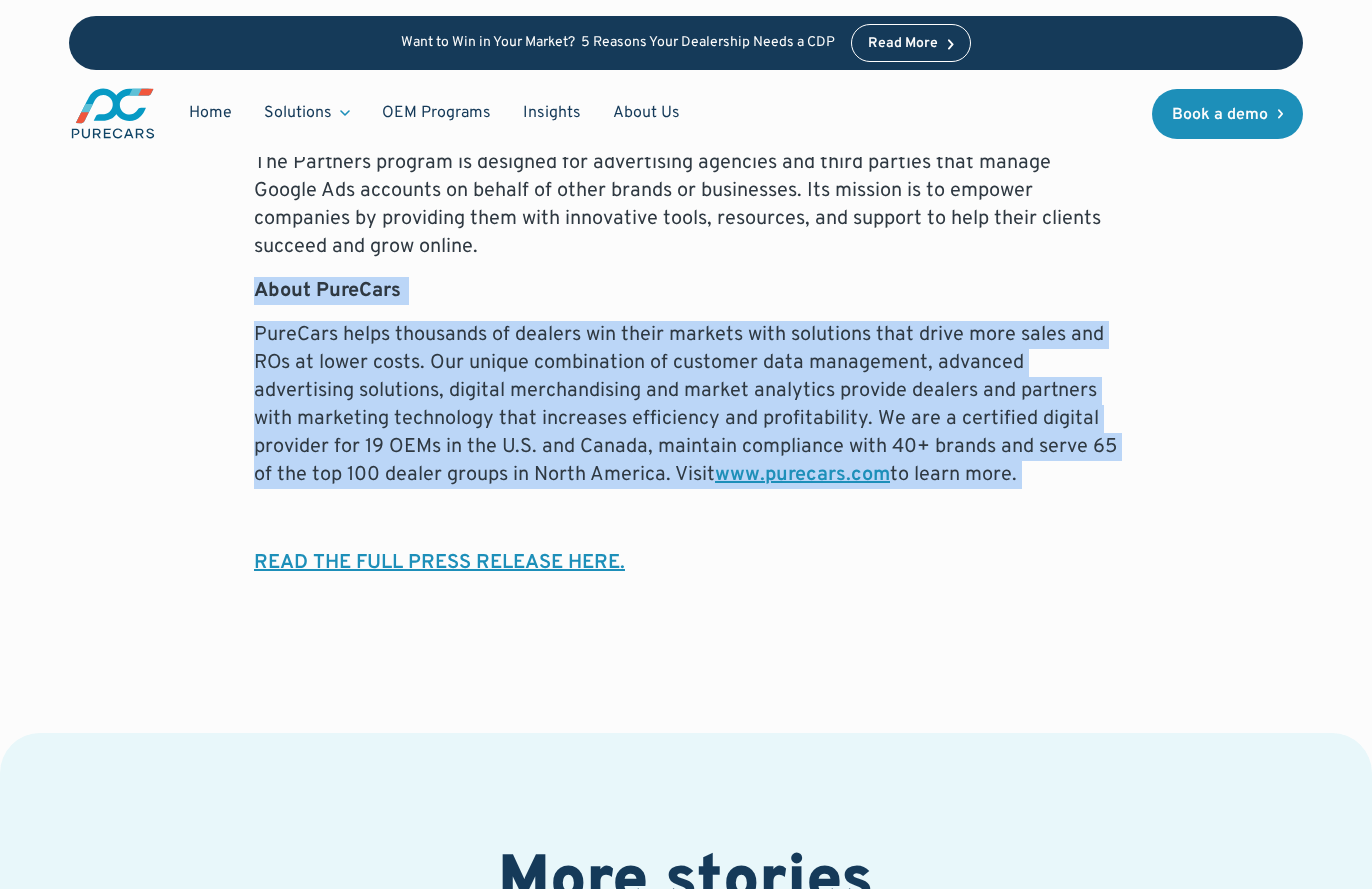 drag, startPoint x: 1001, startPoint y: 494, endPoint x: 207, endPoint y: 317, distance: 813.4894 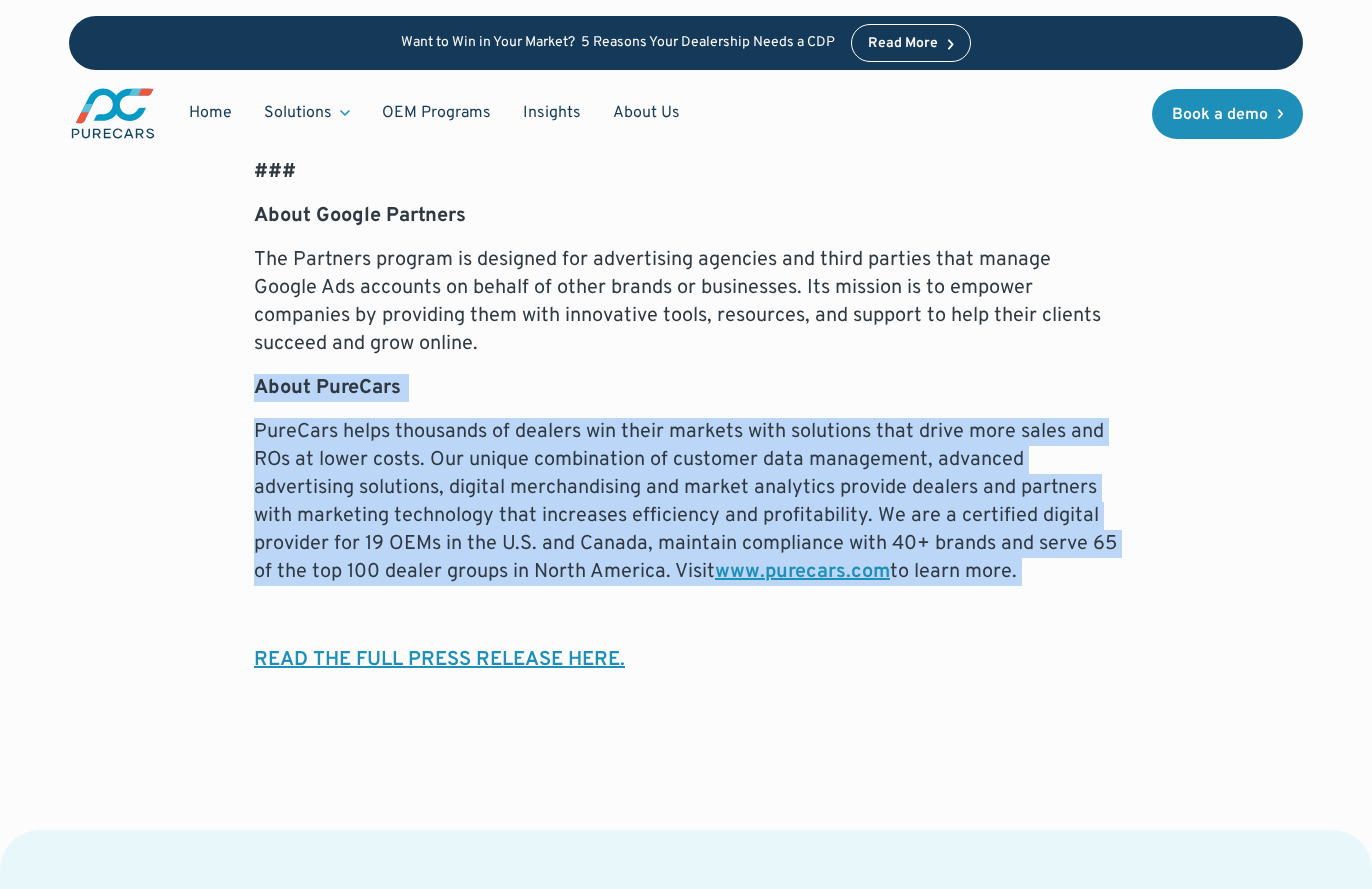 scroll, scrollTop: 1397, scrollLeft: 0, axis: vertical 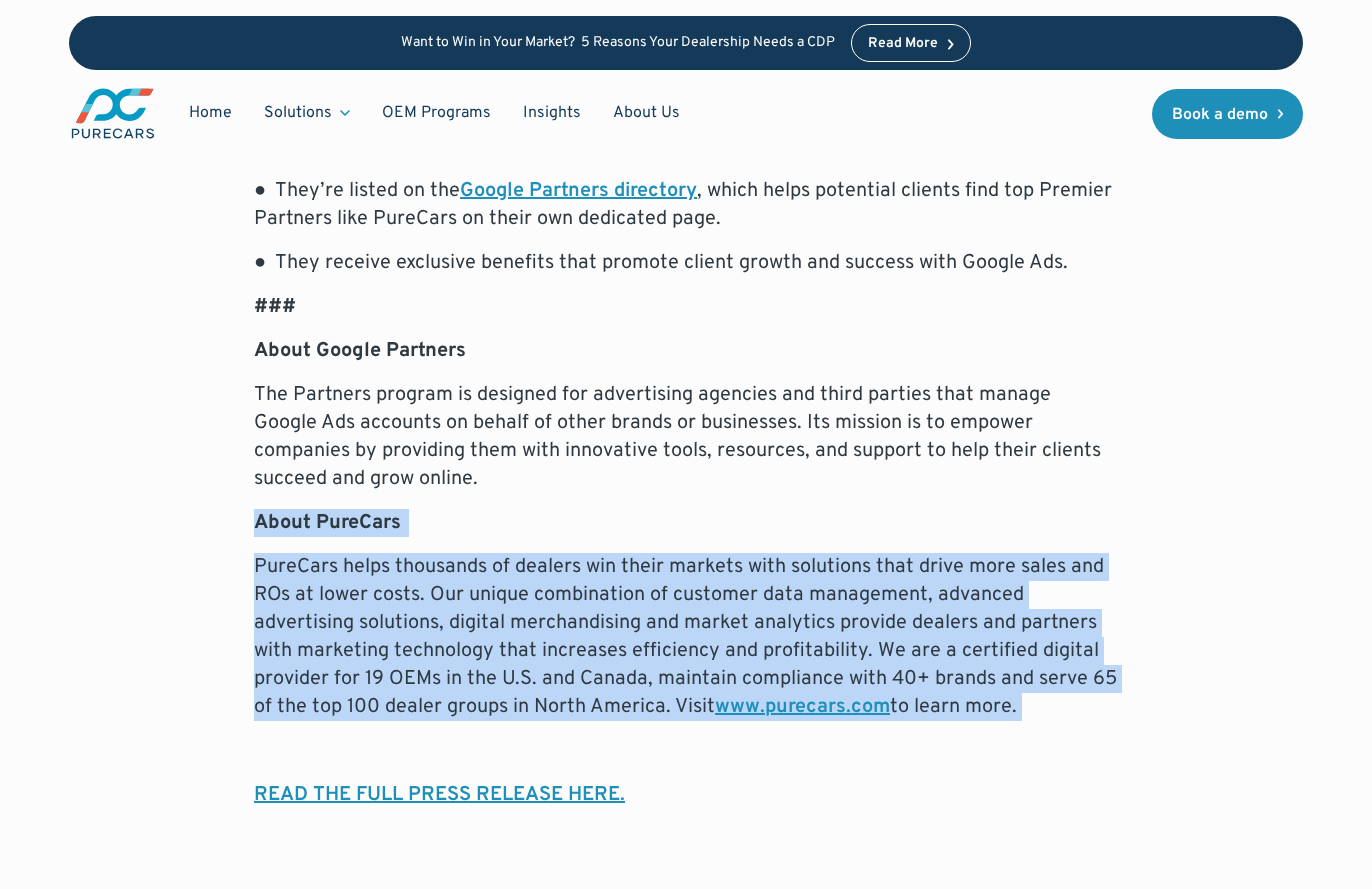 copy on "About PureCars      PureCars helps thousands of dealers win their markets with solutions that drive more sales and ROs at lower costs. Our unique combination of customer data management, advanced advertising solutions, digital merchandising and market analytics provide dealers and partners with marketing technology that increases efficiency and profitability. We are a certified digital provider for 19 OEMs in the U.S. and Canada, maintain compliance with 40+ brands and serve 65 of the top 100 dealer groups in North America. Visit  www.purecars.com  to learn more." 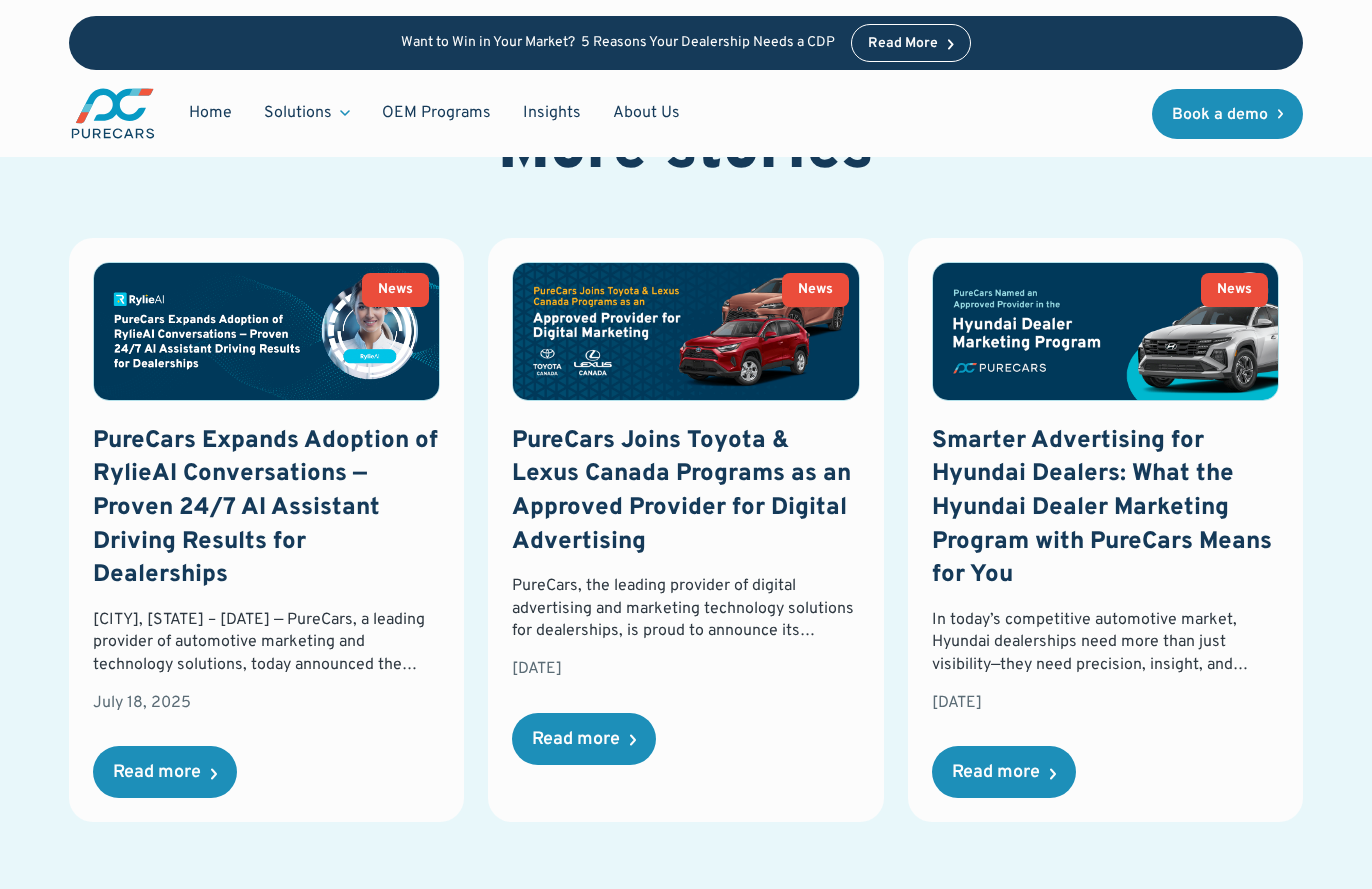 scroll, scrollTop: 2427, scrollLeft: 0, axis: vertical 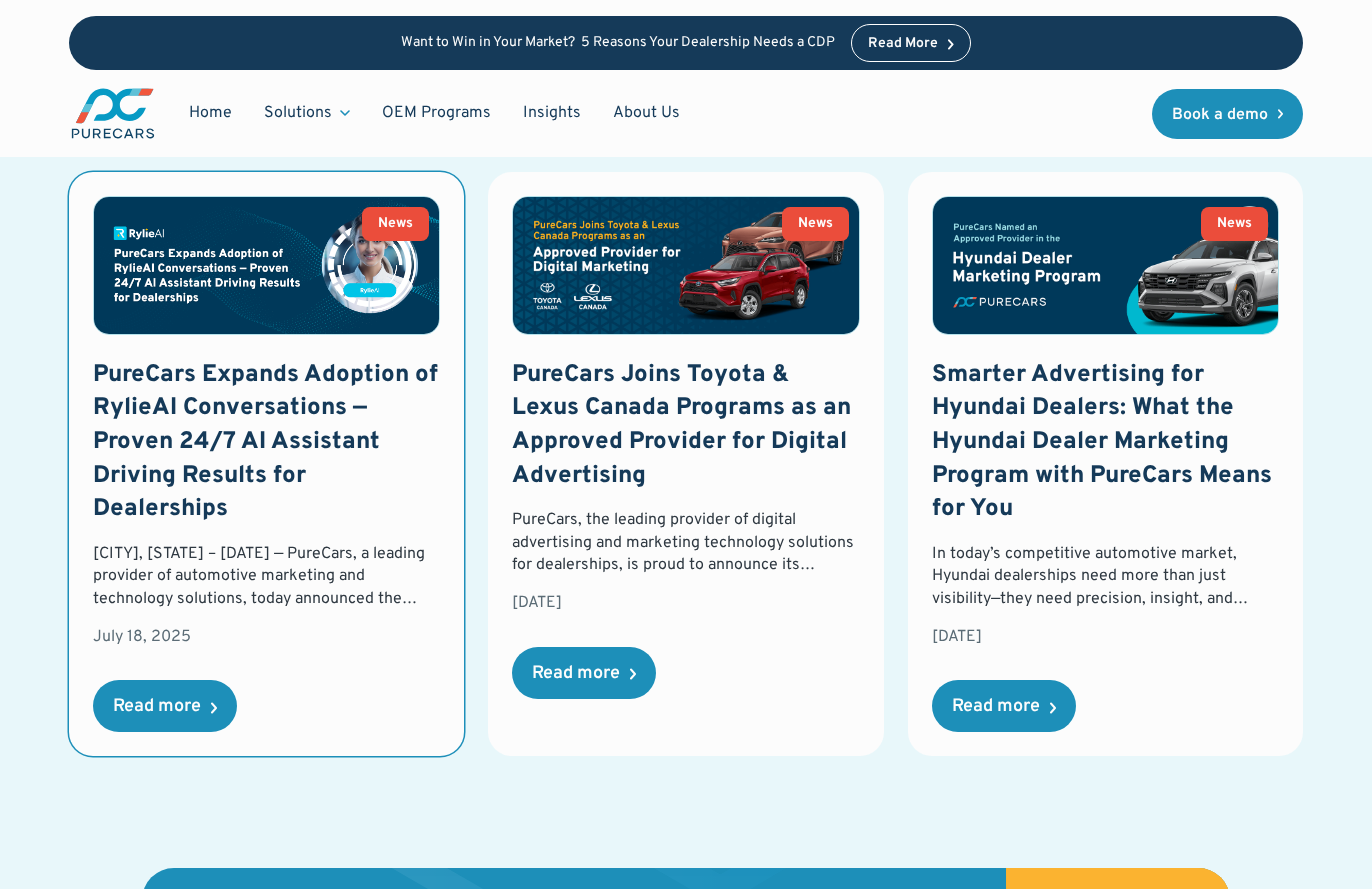 click at bounding box center [267, 265] 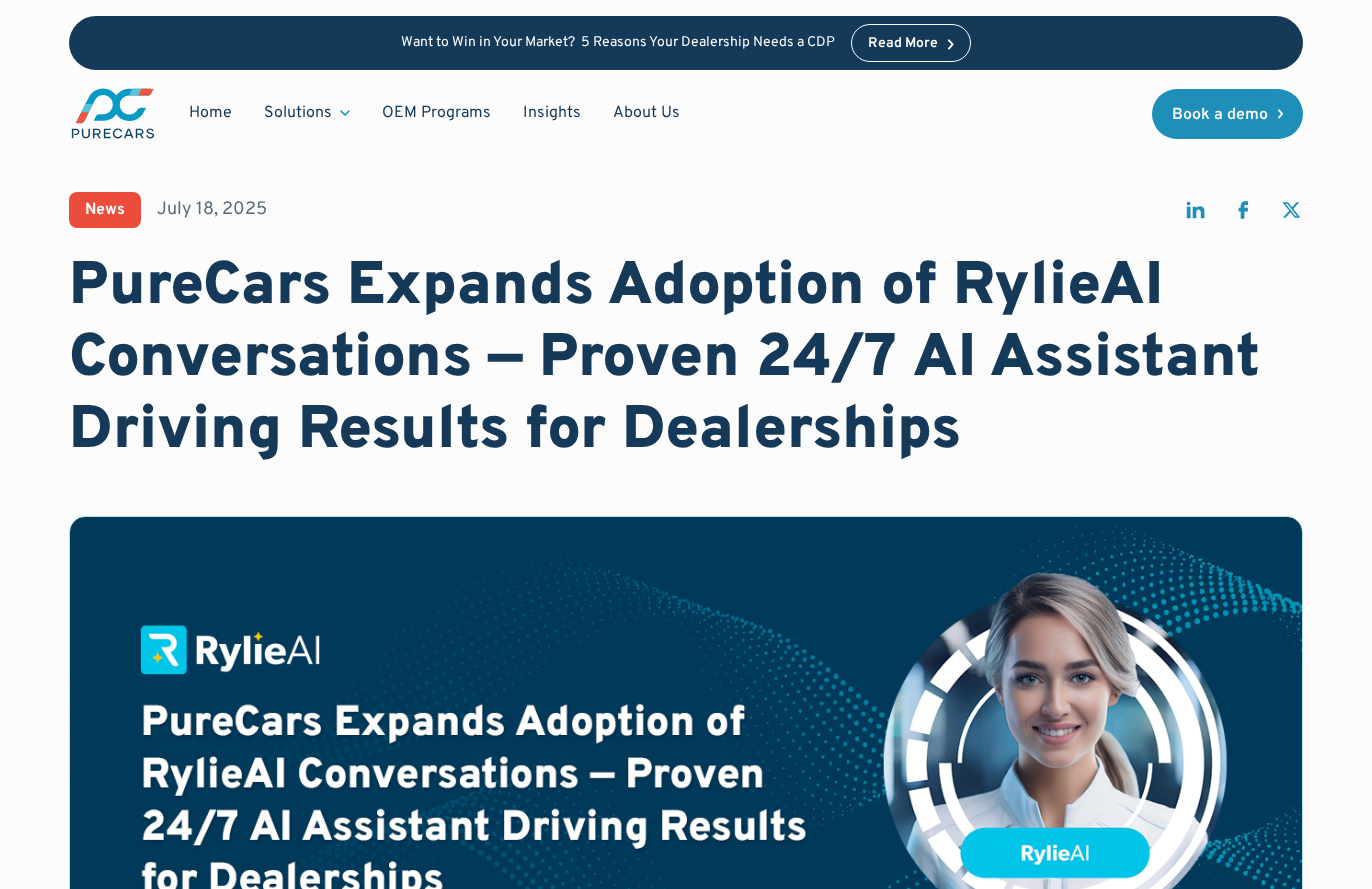 scroll, scrollTop: 0, scrollLeft: 0, axis: both 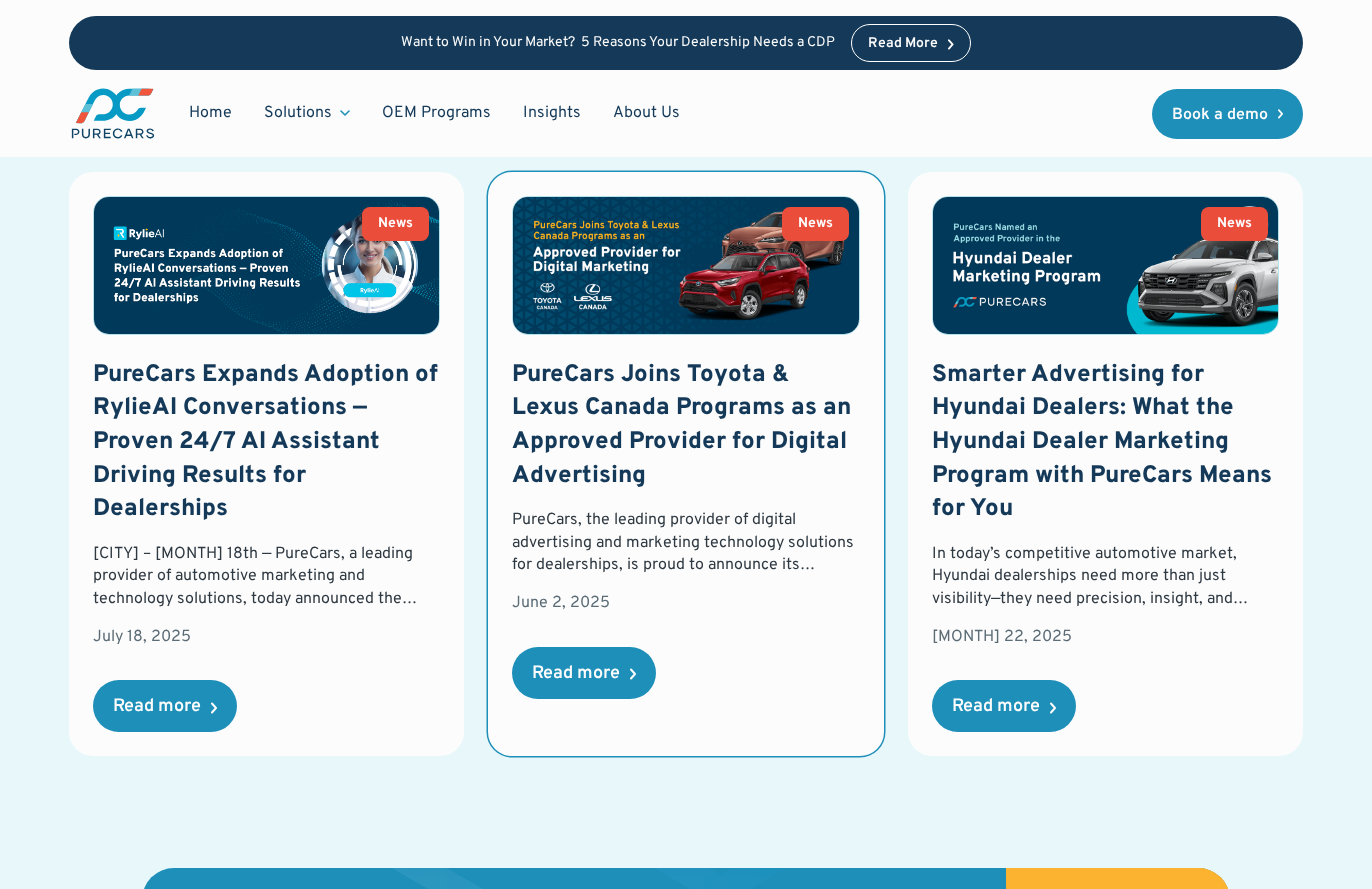 click on "PureCars Joins Toyota & Lexus Canada Programs as an Approved Provider for Digital Advertising" at bounding box center [686, 426] 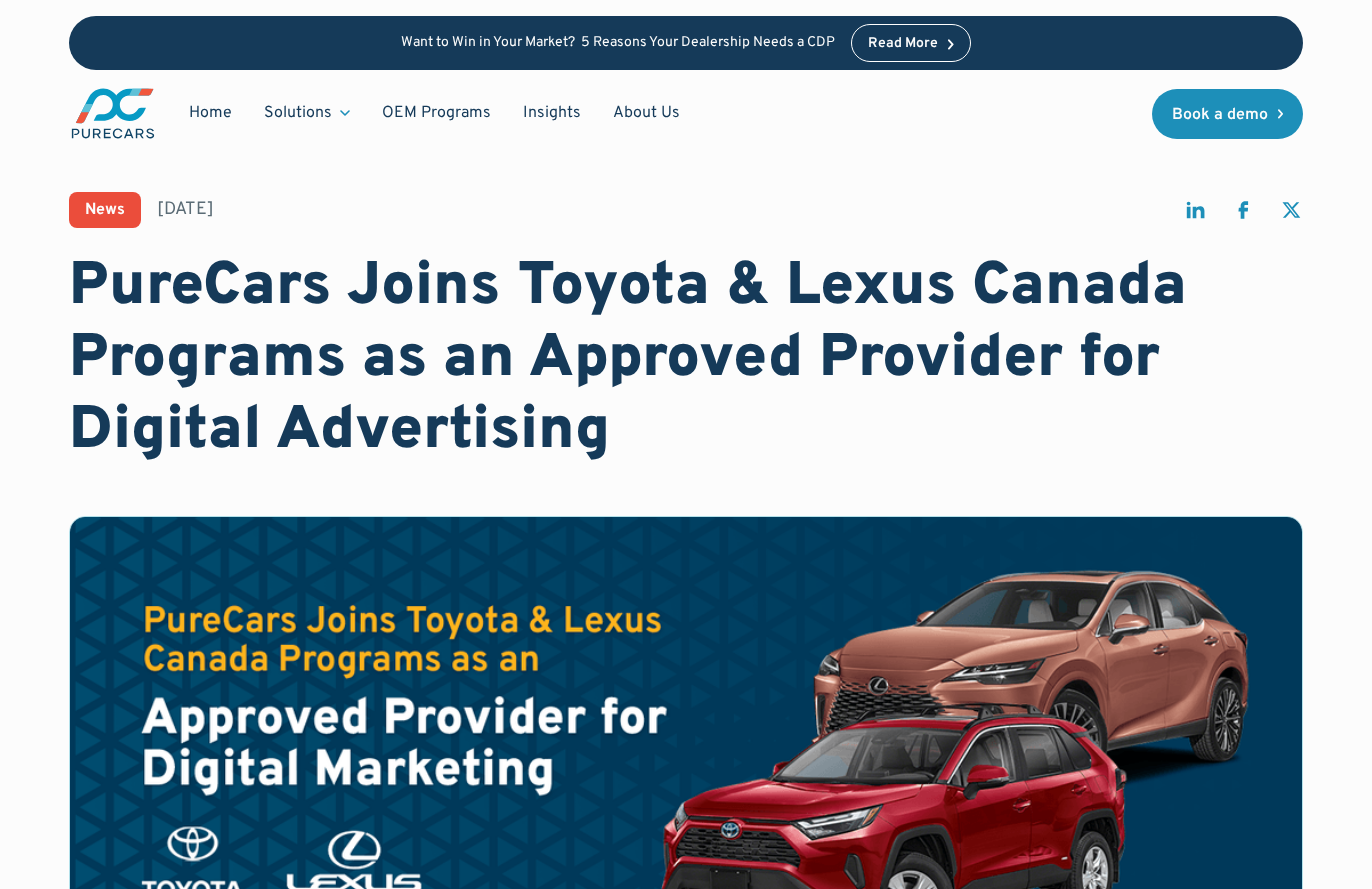 scroll, scrollTop: 0, scrollLeft: 0, axis: both 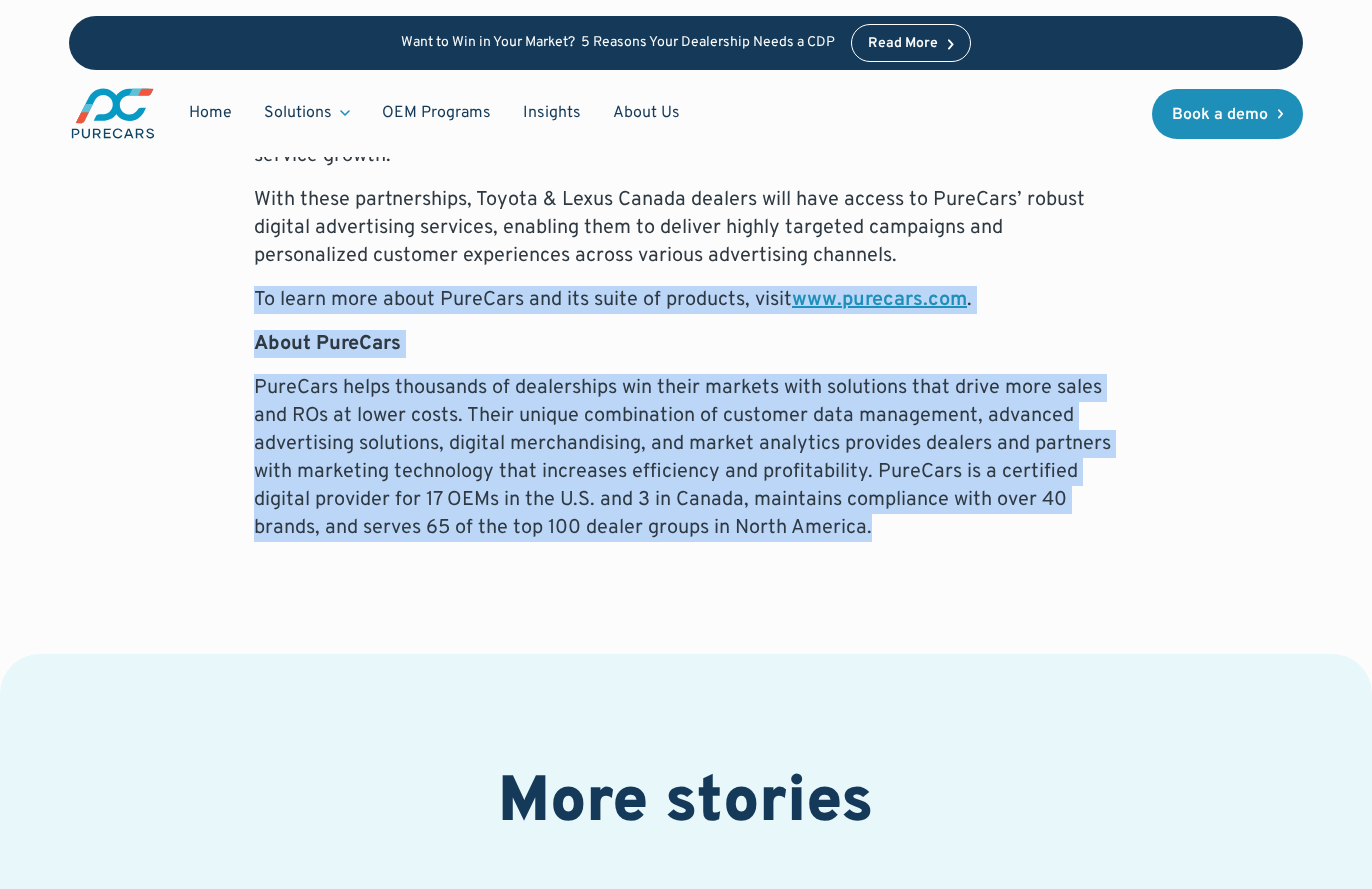 drag, startPoint x: 921, startPoint y: 542, endPoint x: 222, endPoint y: 298, distance: 740.36273 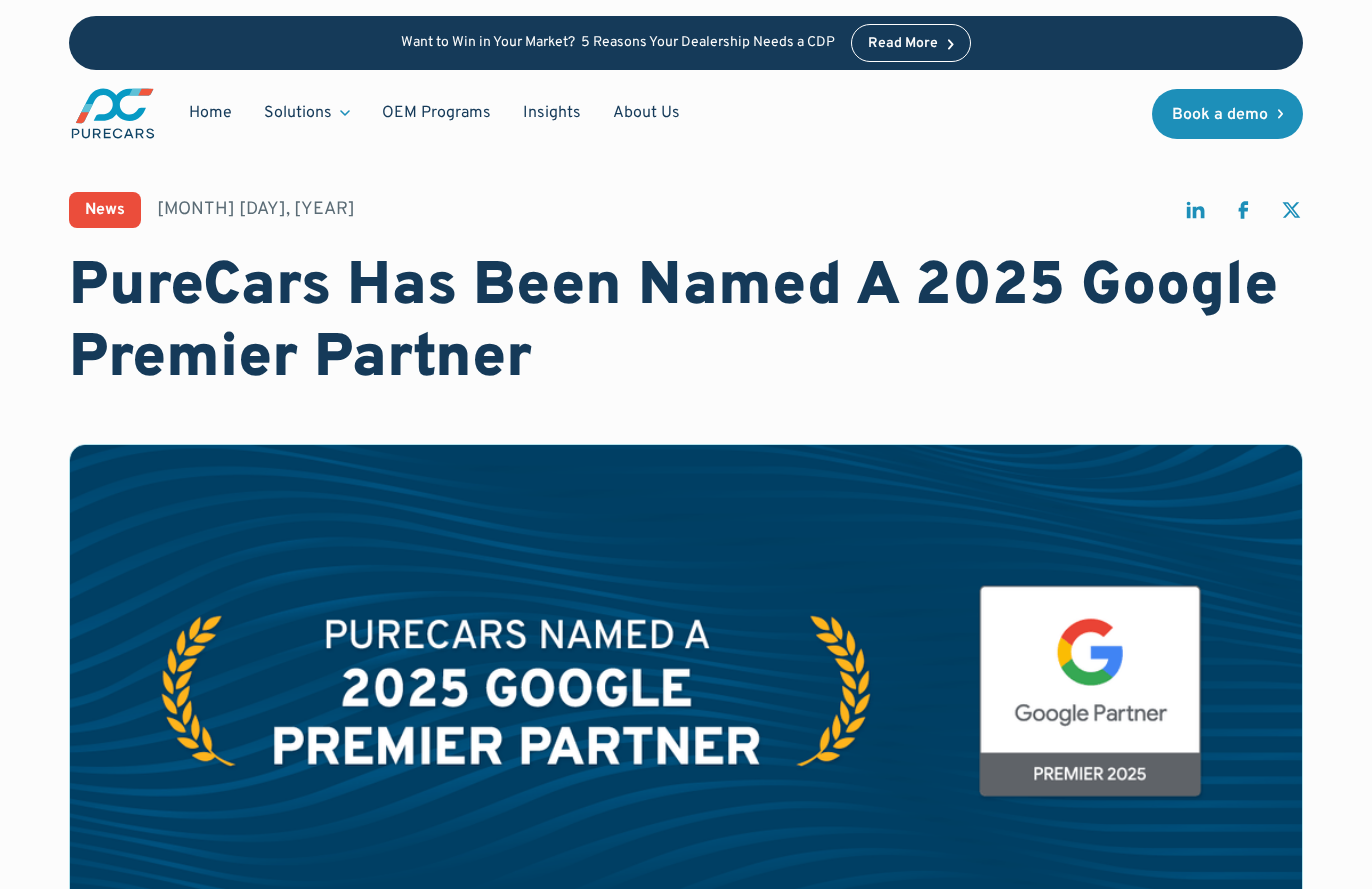 scroll, scrollTop: 2427, scrollLeft: 0, axis: vertical 